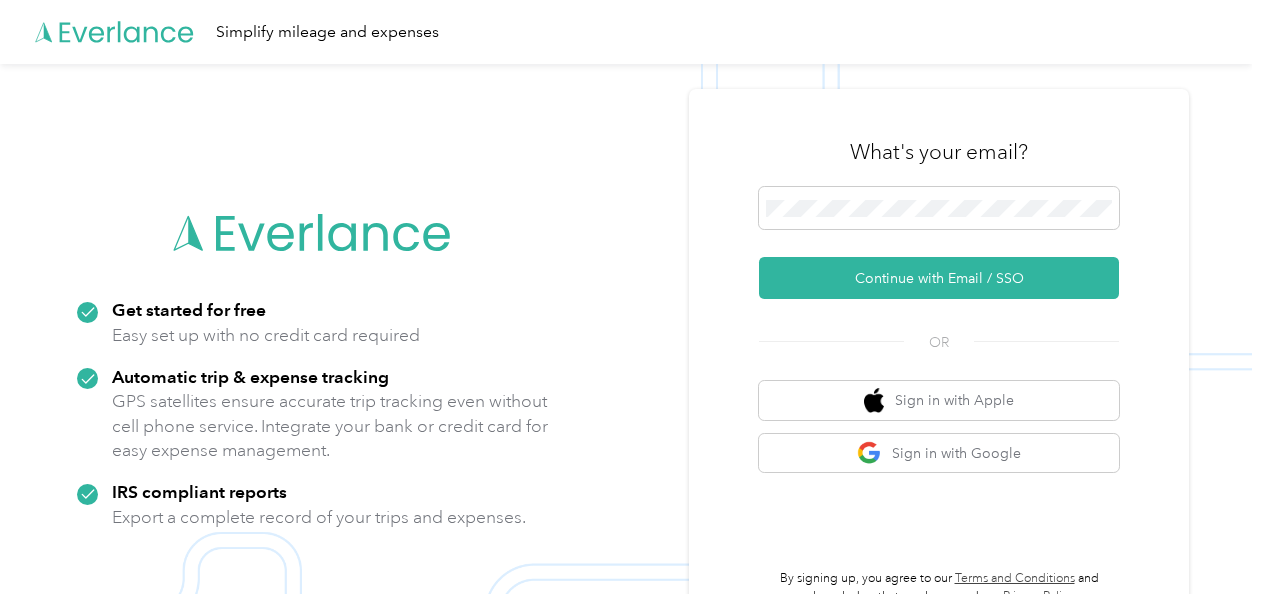 scroll, scrollTop: 0, scrollLeft: 0, axis: both 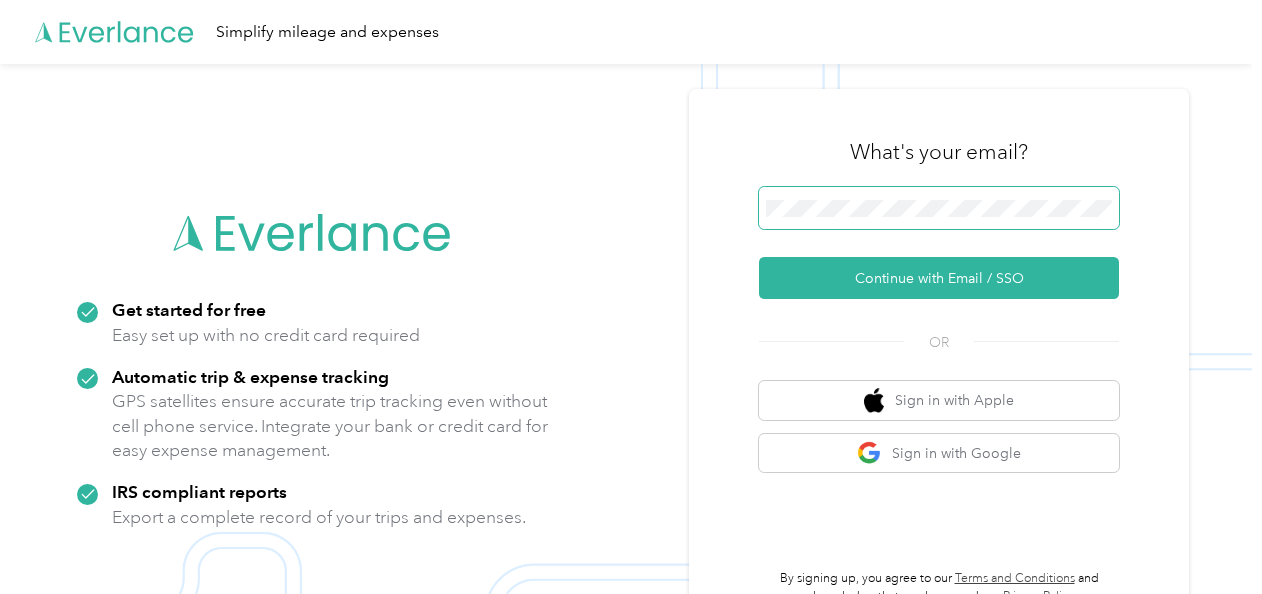 click at bounding box center [939, 208] 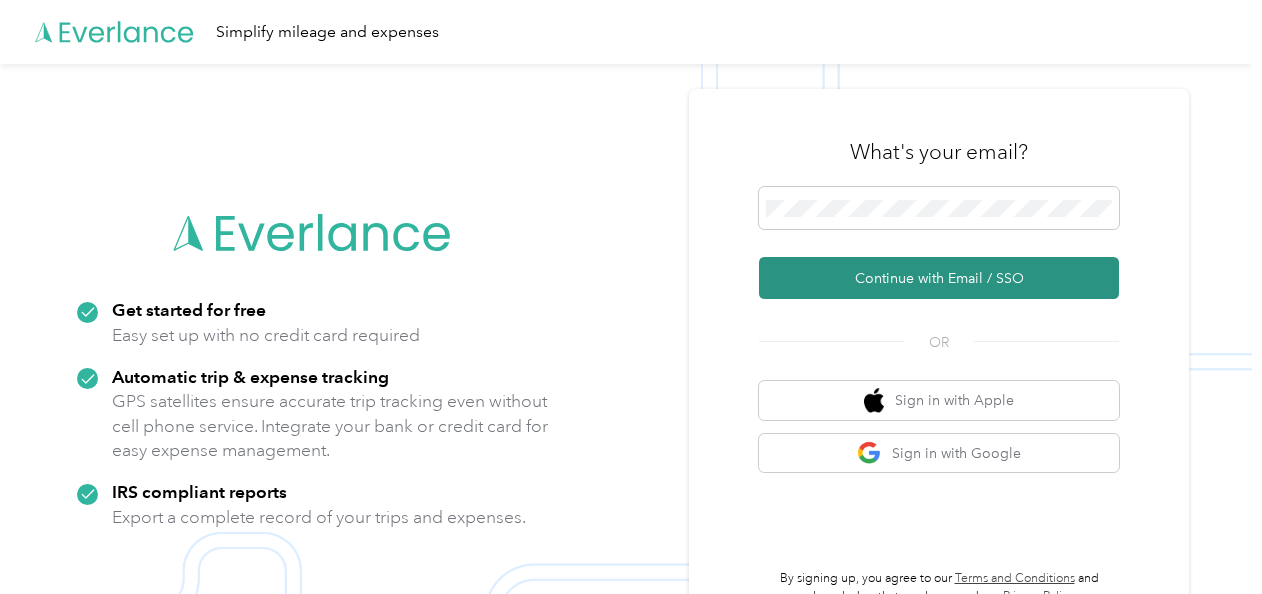 click on "Continue with Email / SSO" at bounding box center (939, 278) 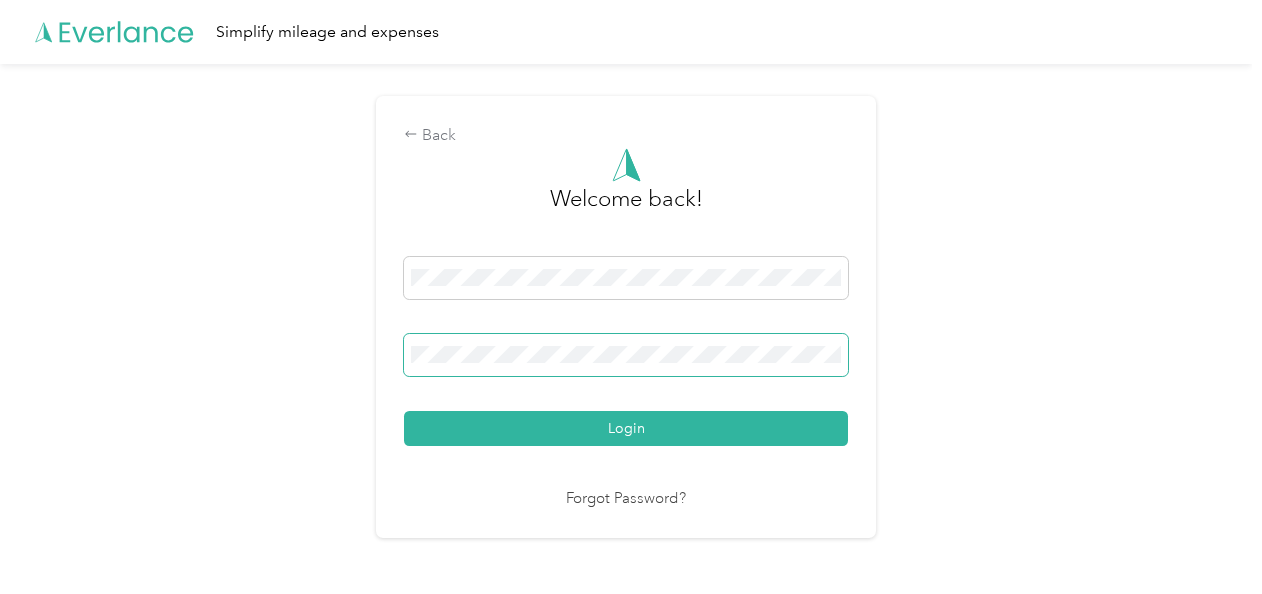 click on "Login" at bounding box center (626, 428) 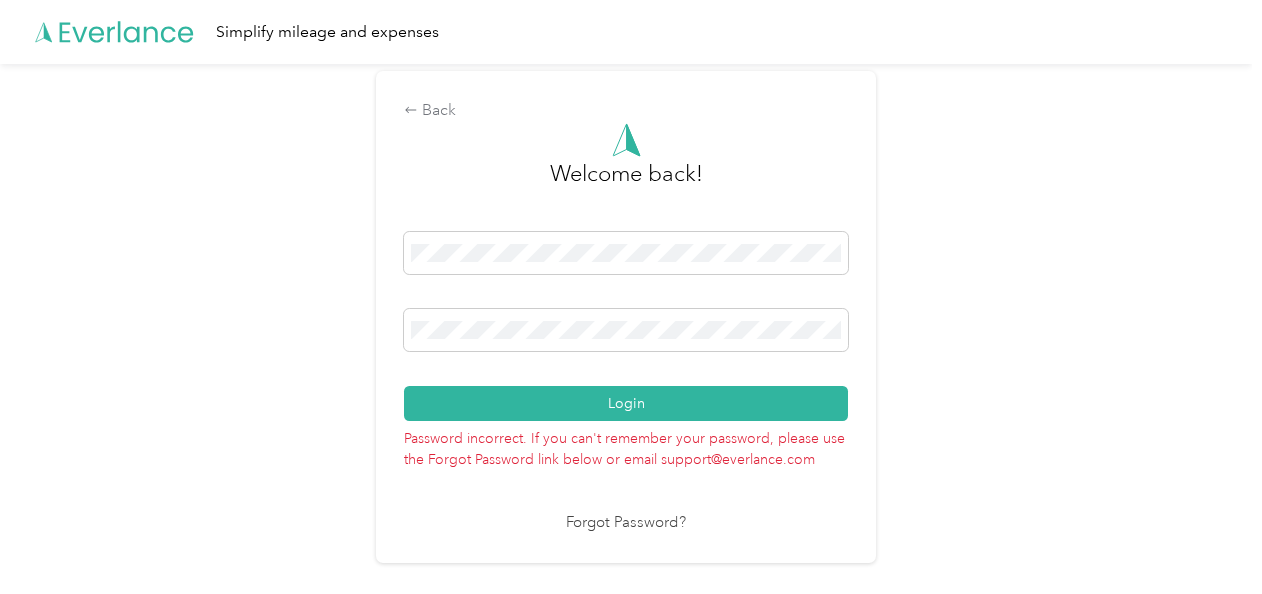 click on "Back Welcome back! Login Password incorrect. If you can't remember your password, please use the Forgot Password link below or email support@everlance.com Forgot Password?" at bounding box center (626, 325) 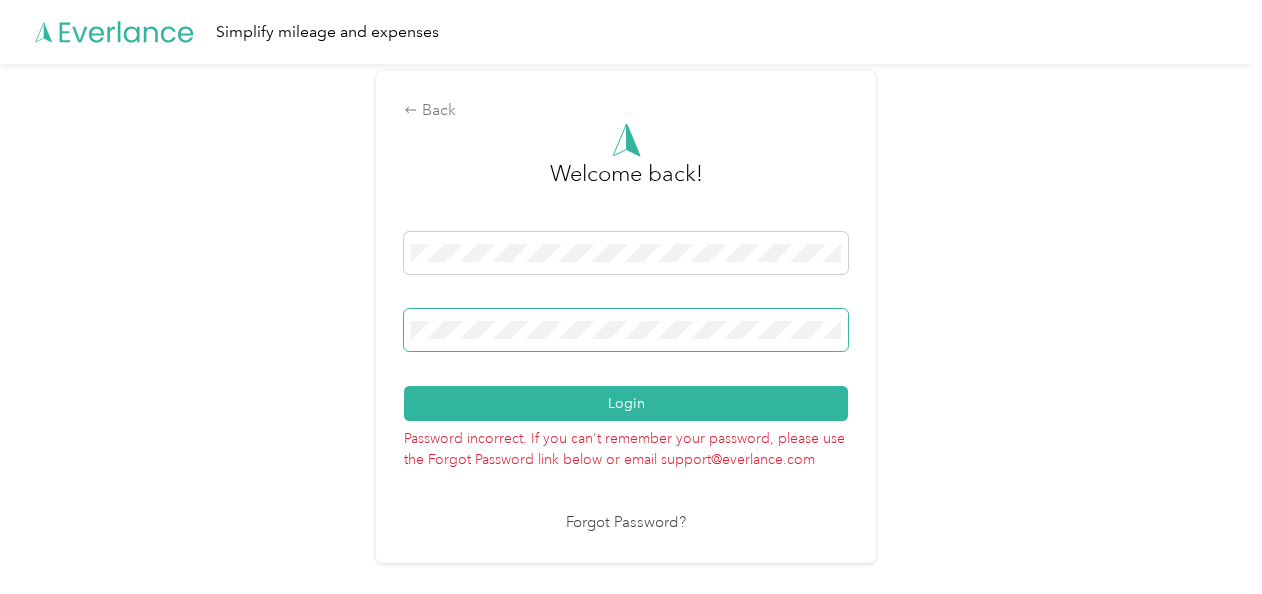 drag, startPoint x: 621, startPoint y: 347, endPoint x: 384, endPoint y: 331, distance: 237.53947 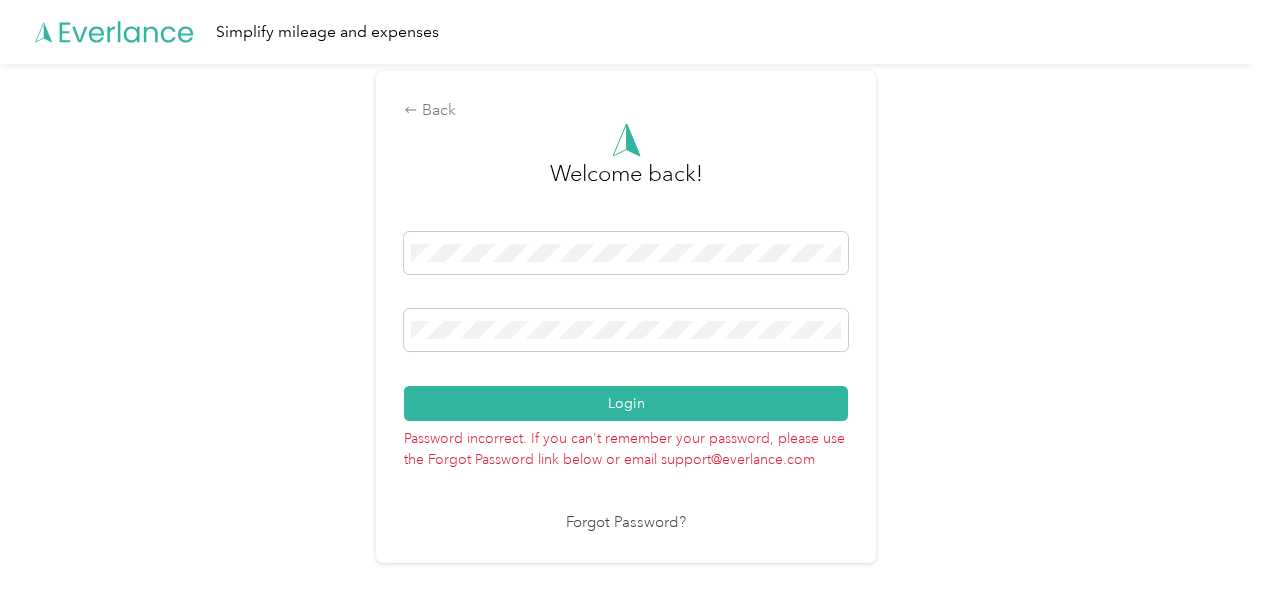 click on "Forgot Password?" at bounding box center (626, 523) 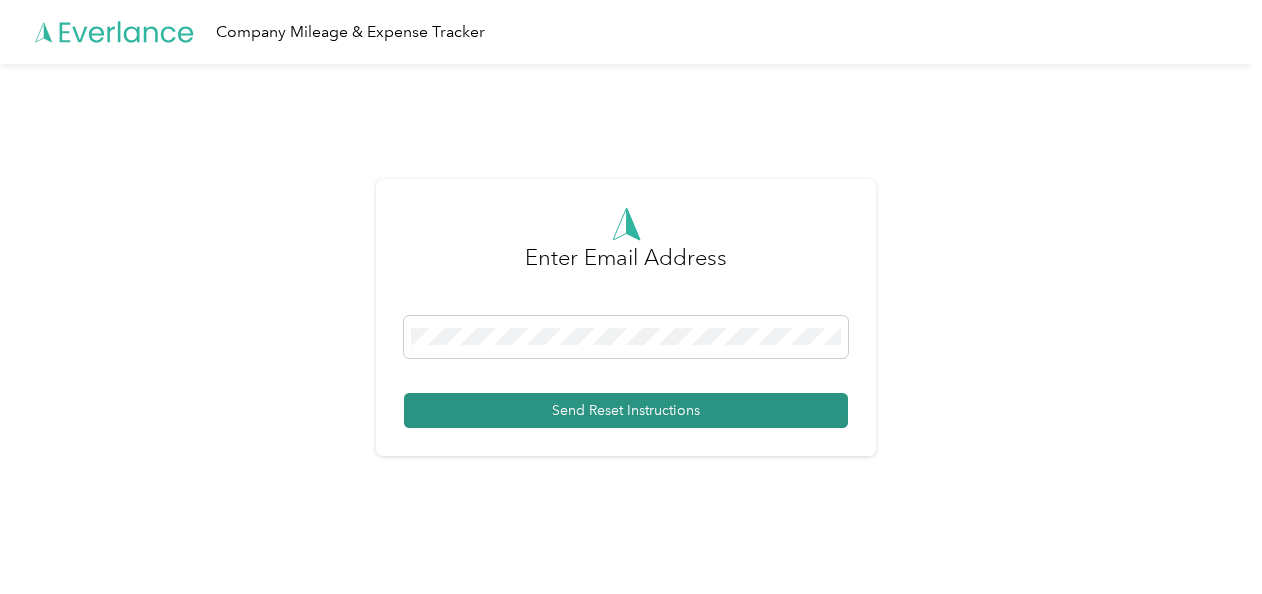 click on "Send Reset Instructions" at bounding box center [626, 410] 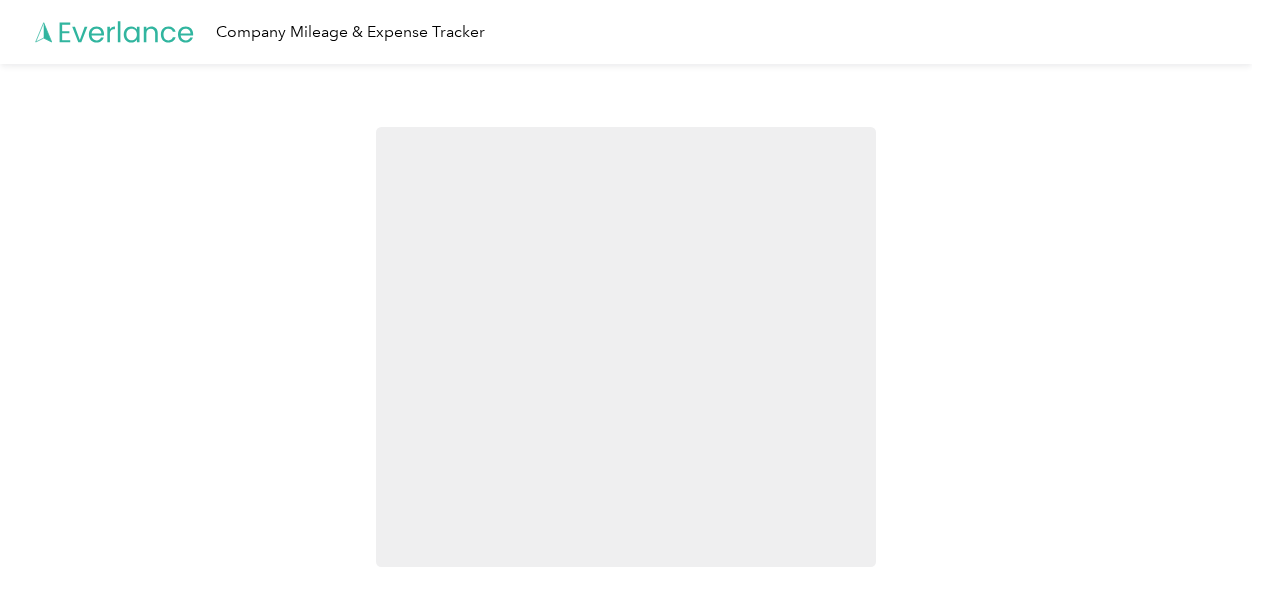 scroll, scrollTop: 0, scrollLeft: 0, axis: both 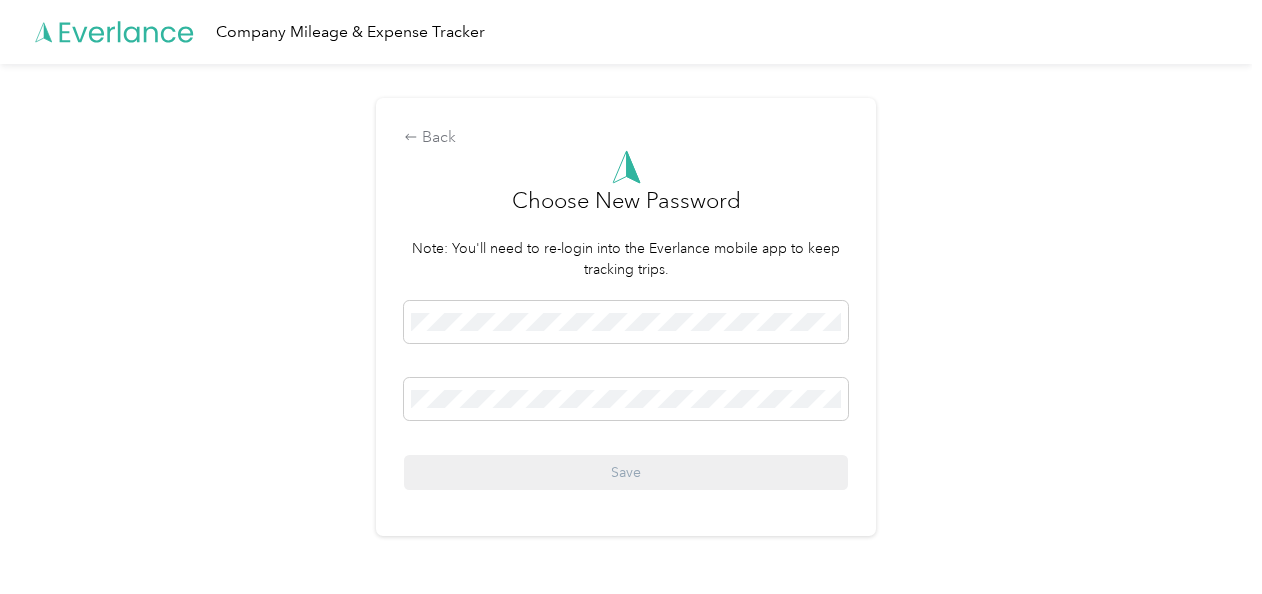 click on "Choose New Password Note: You'll need to re-login into the Everlance mobile app to keep tracking trips. Save" at bounding box center [626, 320] 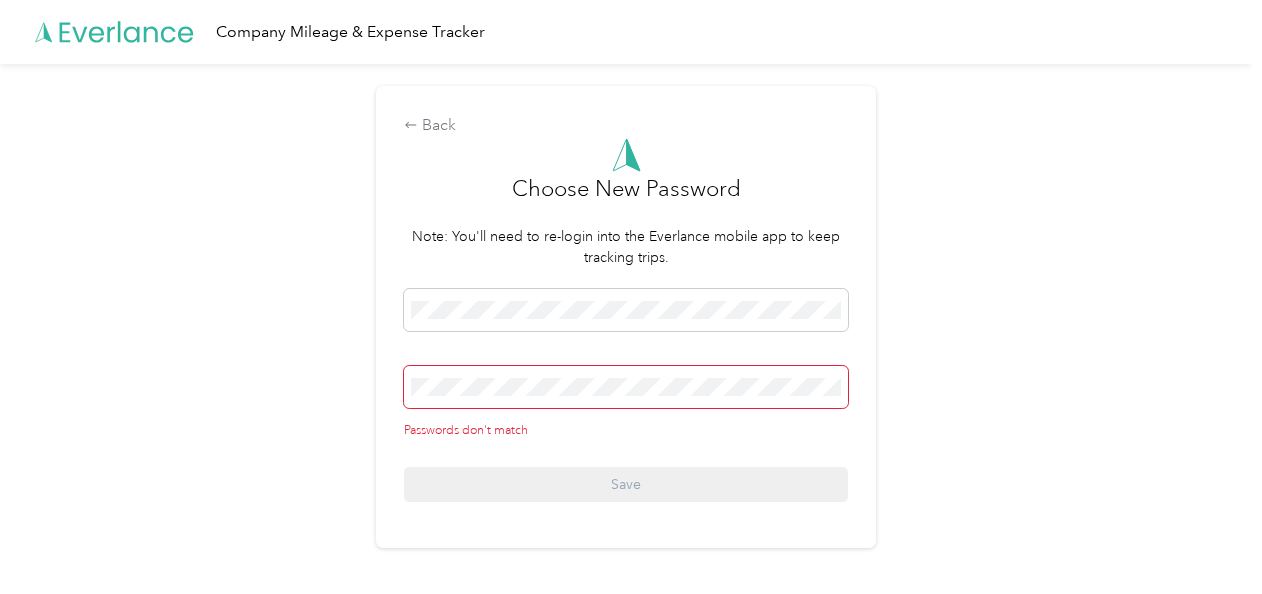 drag, startPoint x: 549, startPoint y: 297, endPoint x: 373, endPoint y: 300, distance: 176.02557 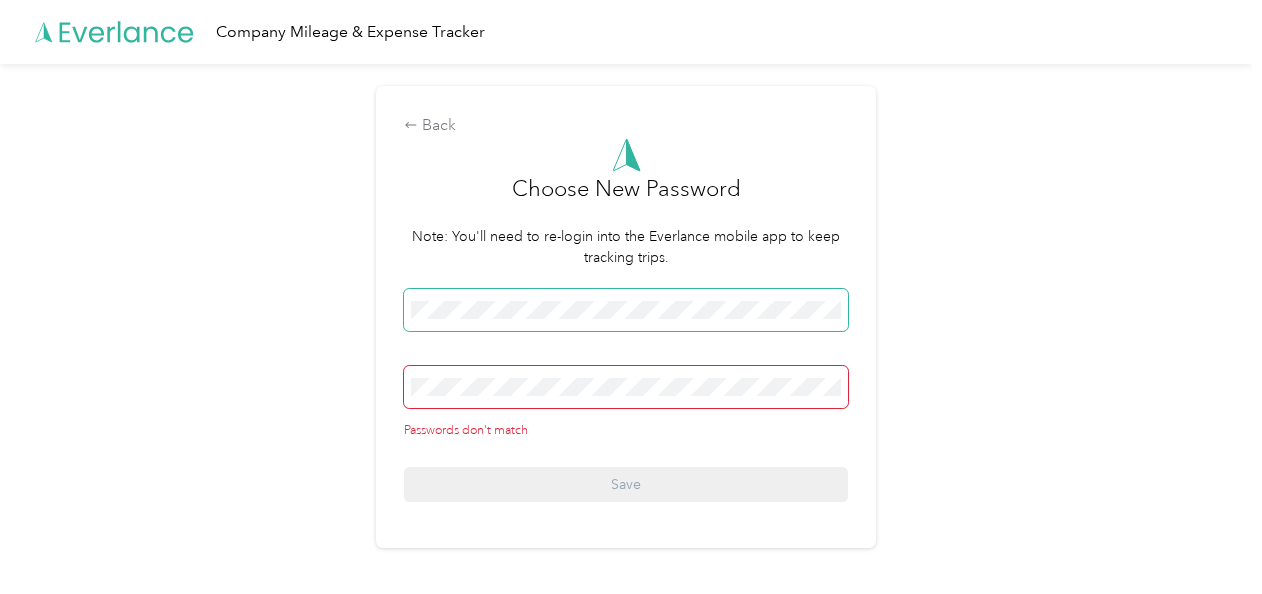 drag, startPoint x: 516, startPoint y: 322, endPoint x: 348, endPoint y: 310, distance: 168.42802 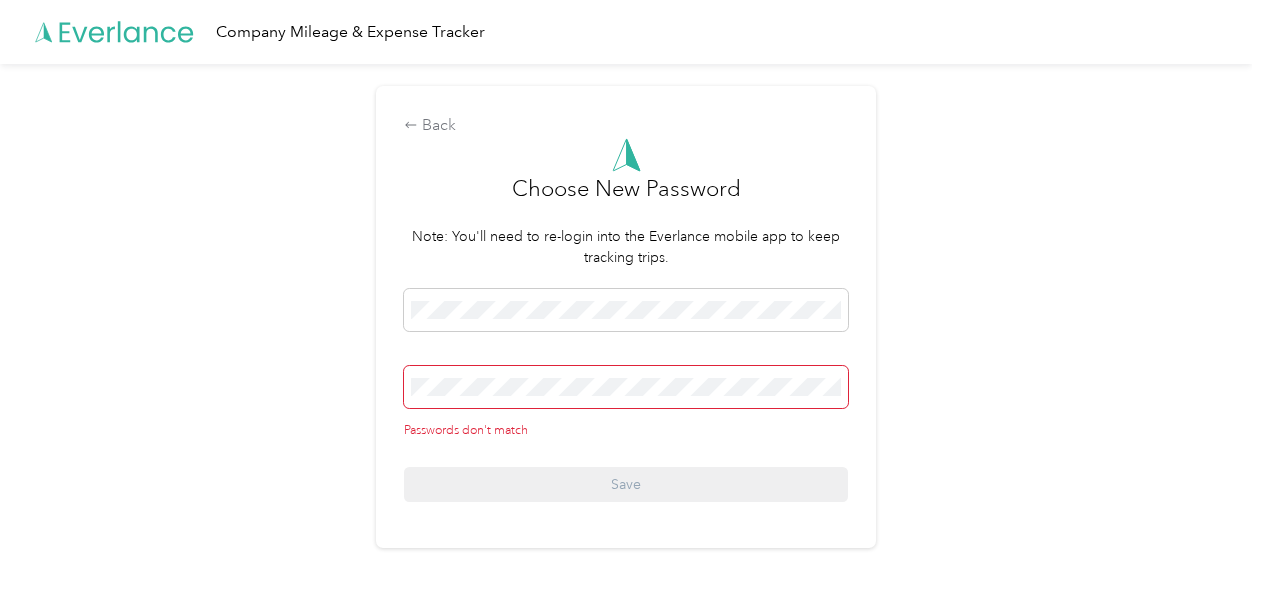 click on "Back Choose New Password Note: You'll need to re-login into the Everlance mobile app to keep tracking trips. Passwords don't match Save" at bounding box center (626, 325) 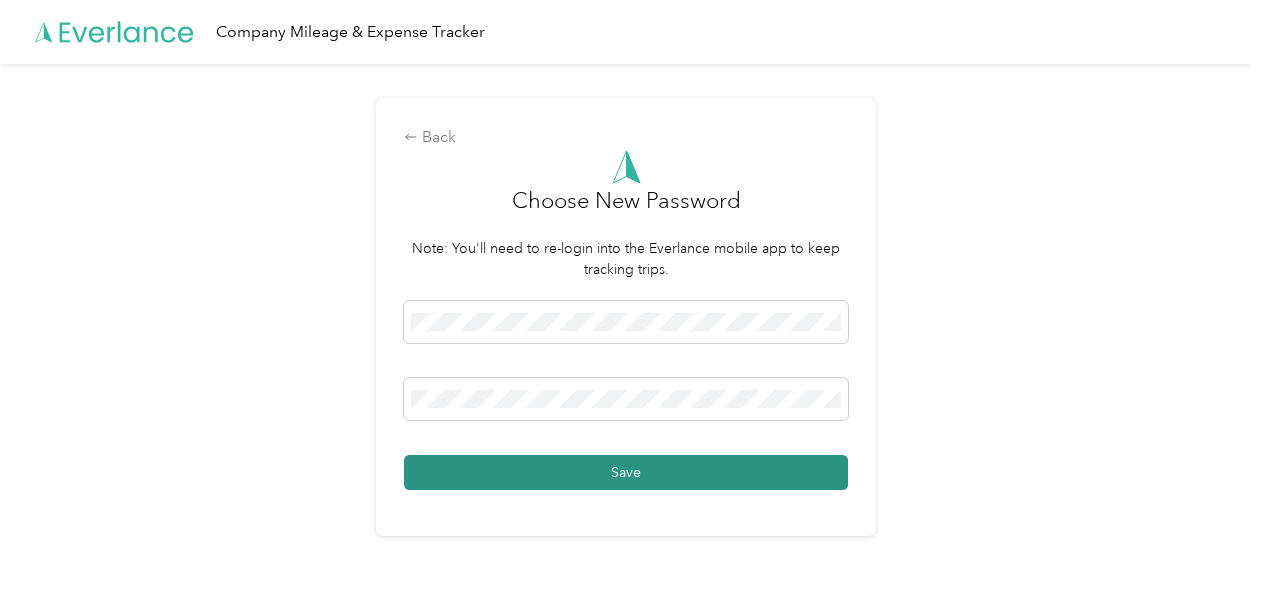 click on "Save" at bounding box center [626, 472] 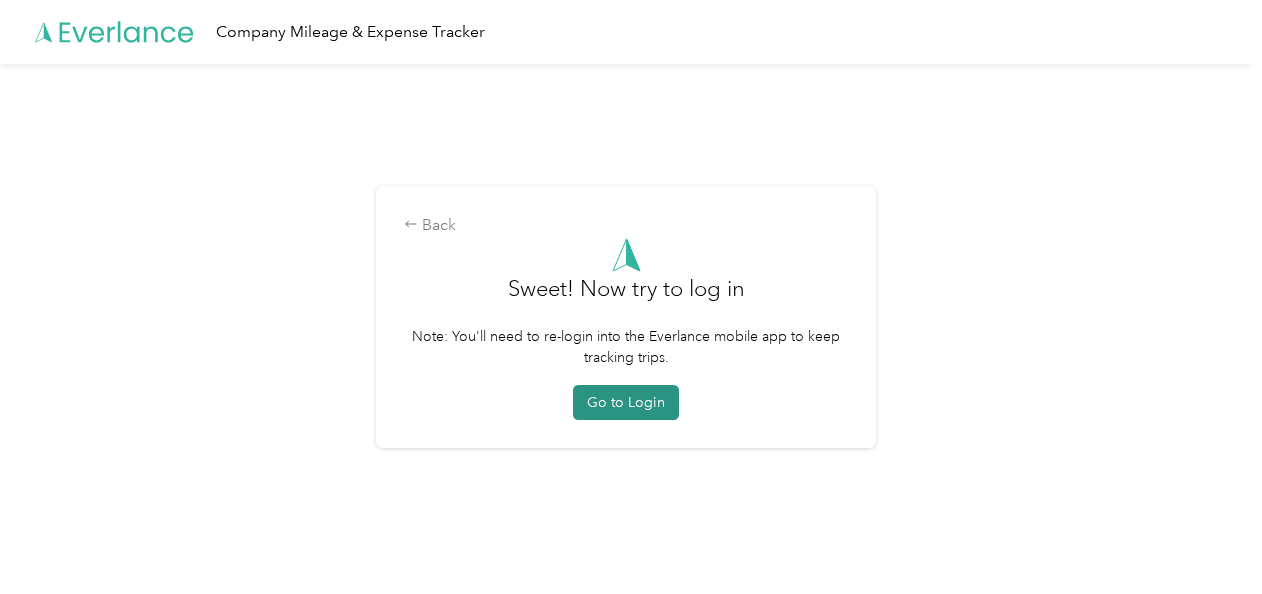click on "Go to Login" at bounding box center [626, 402] 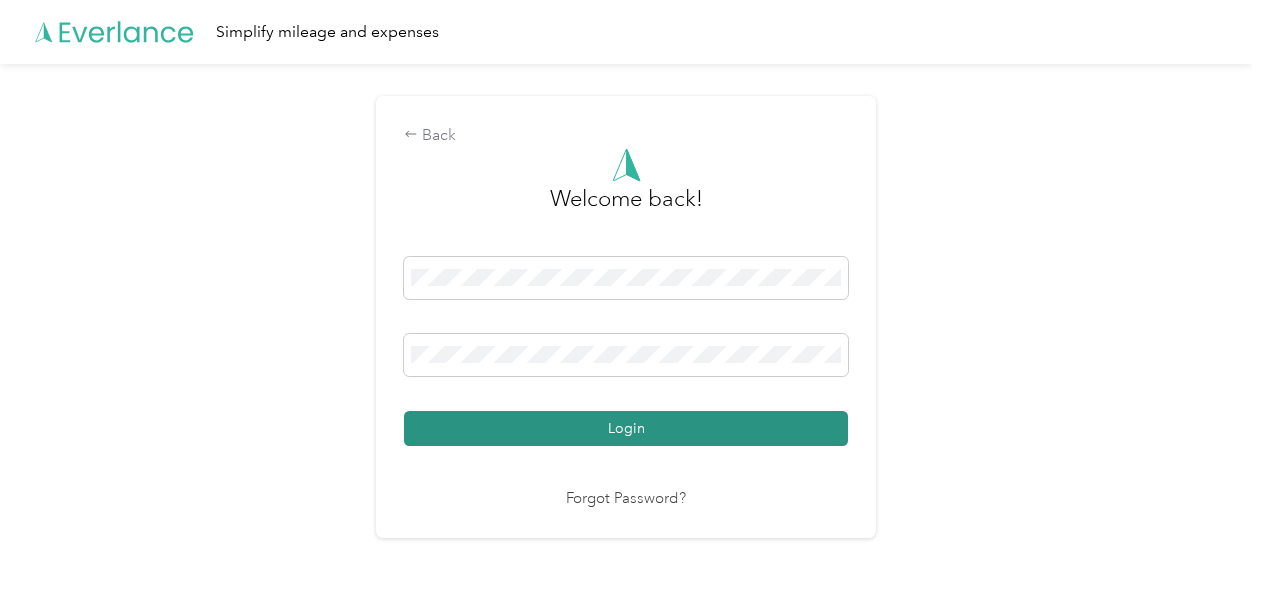 click on "Login" at bounding box center [626, 428] 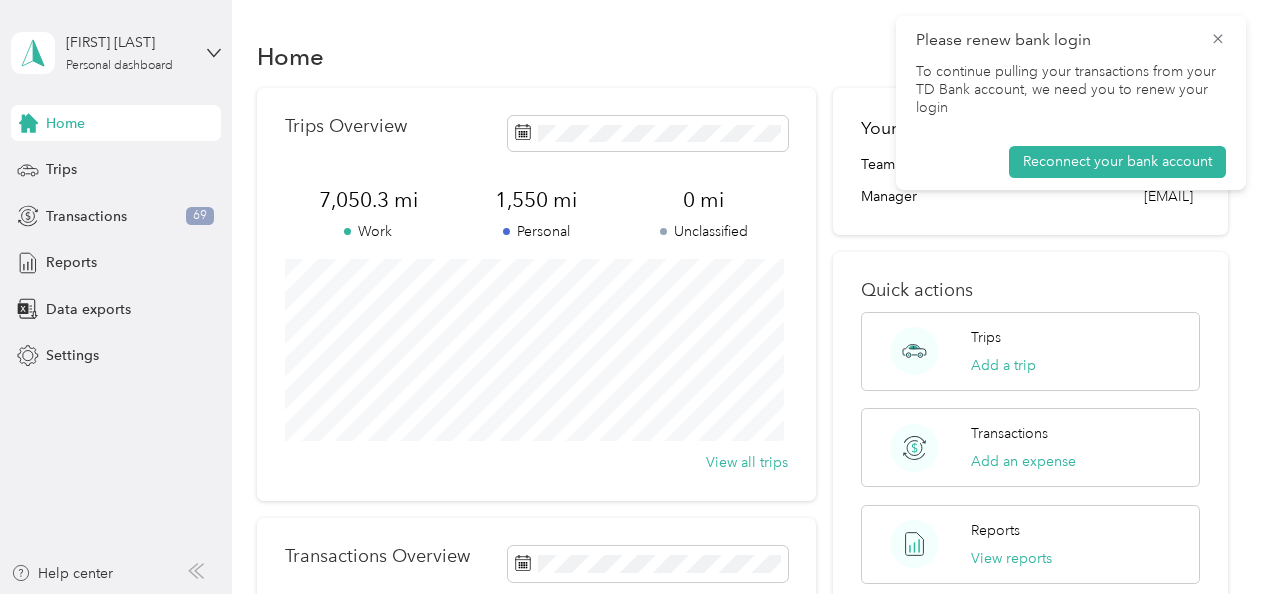 click on "Please renew bank login" at bounding box center (1071, 40) 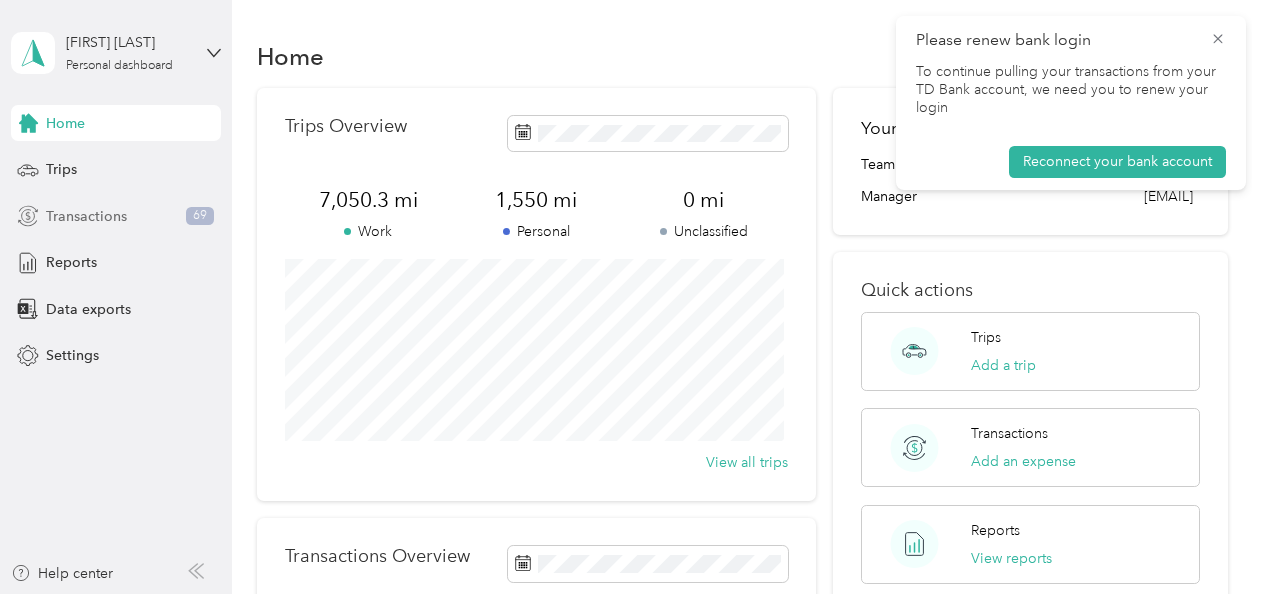 click on "Transactions" at bounding box center (86, 216) 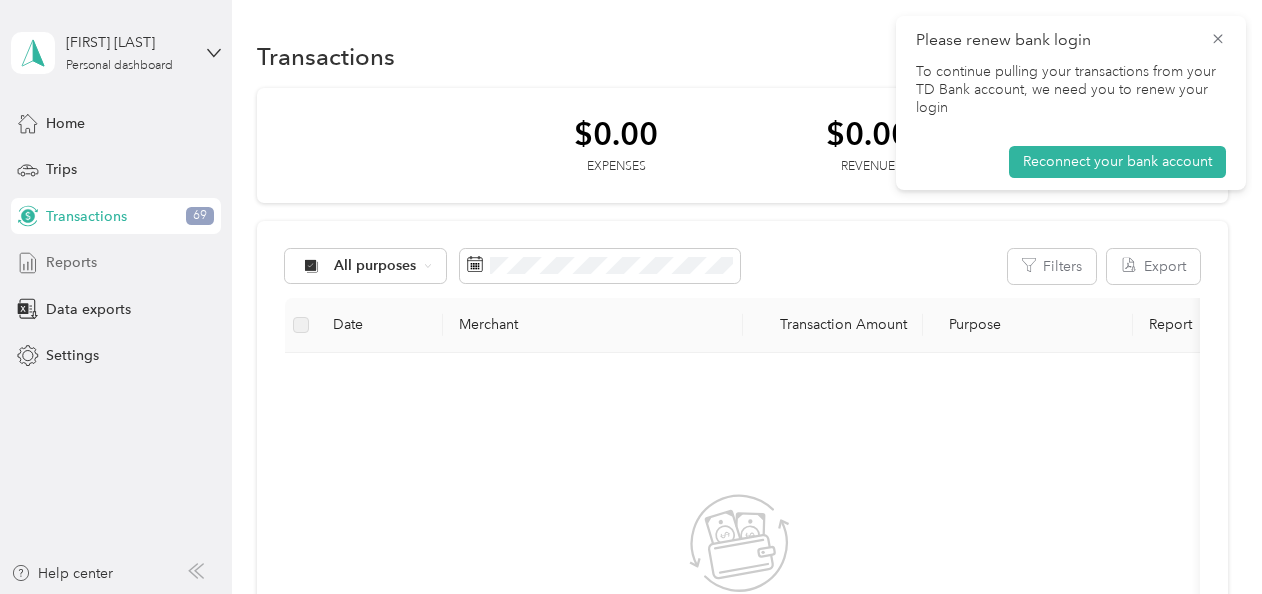 click on "Reports" at bounding box center (71, 262) 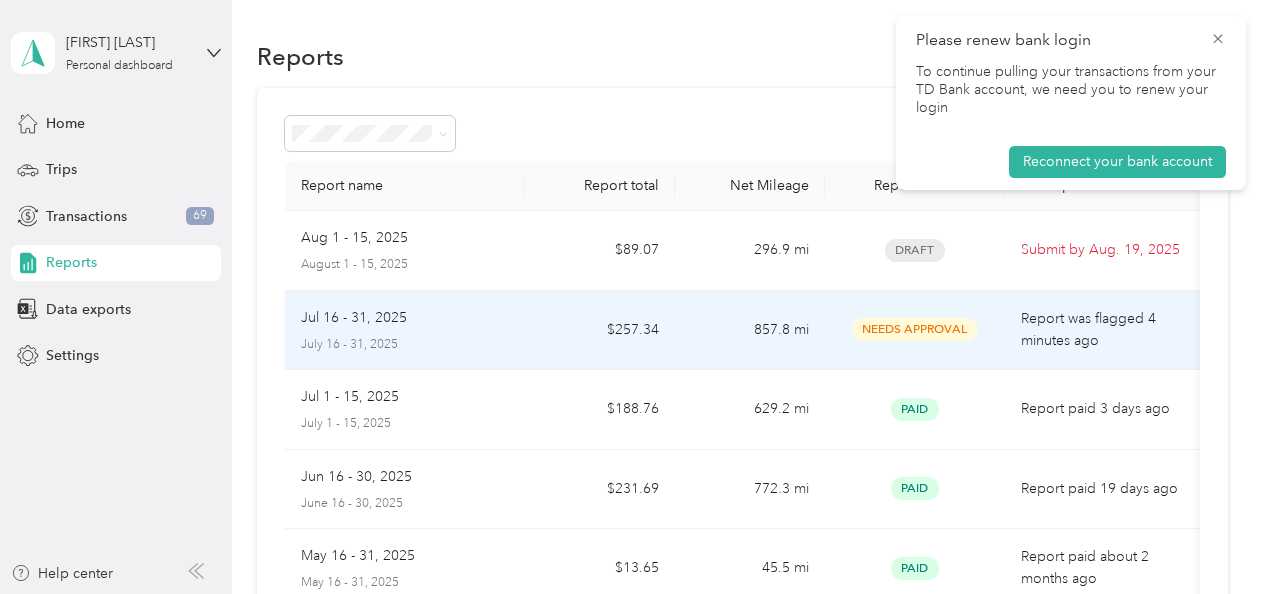click on "Needs Approval" at bounding box center [915, 329] 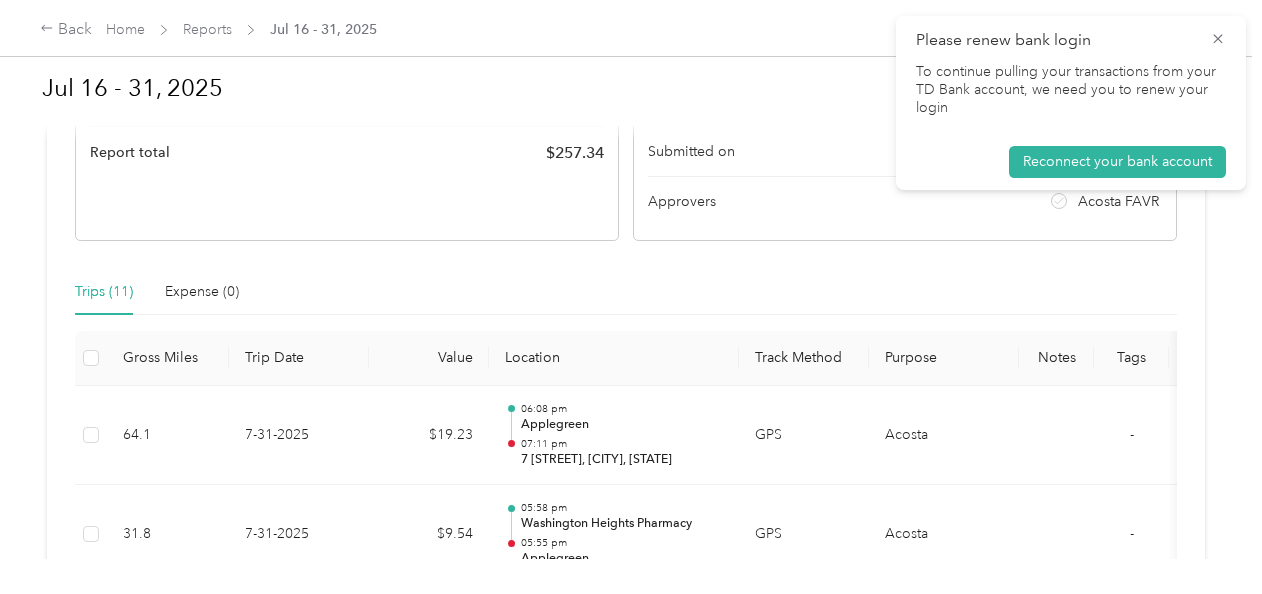 scroll, scrollTop: 390, scrollLeft: 0, axis: vertical 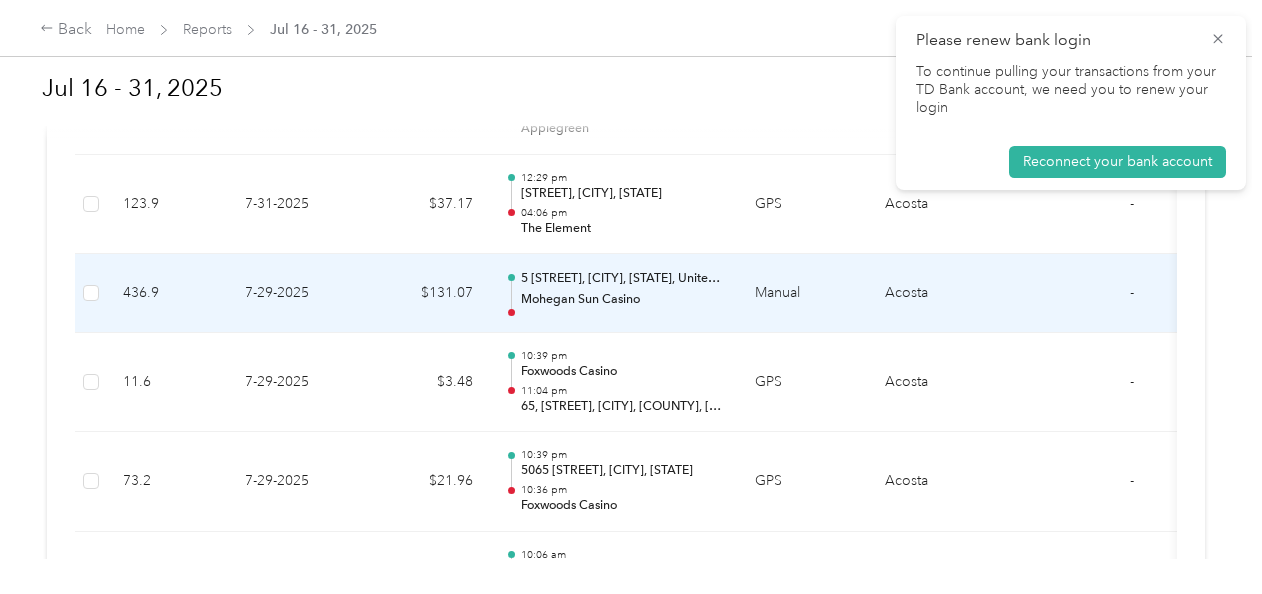 click on "5 [STREET], [CITY], [STATE], United States" at bounding box center (622, 279) 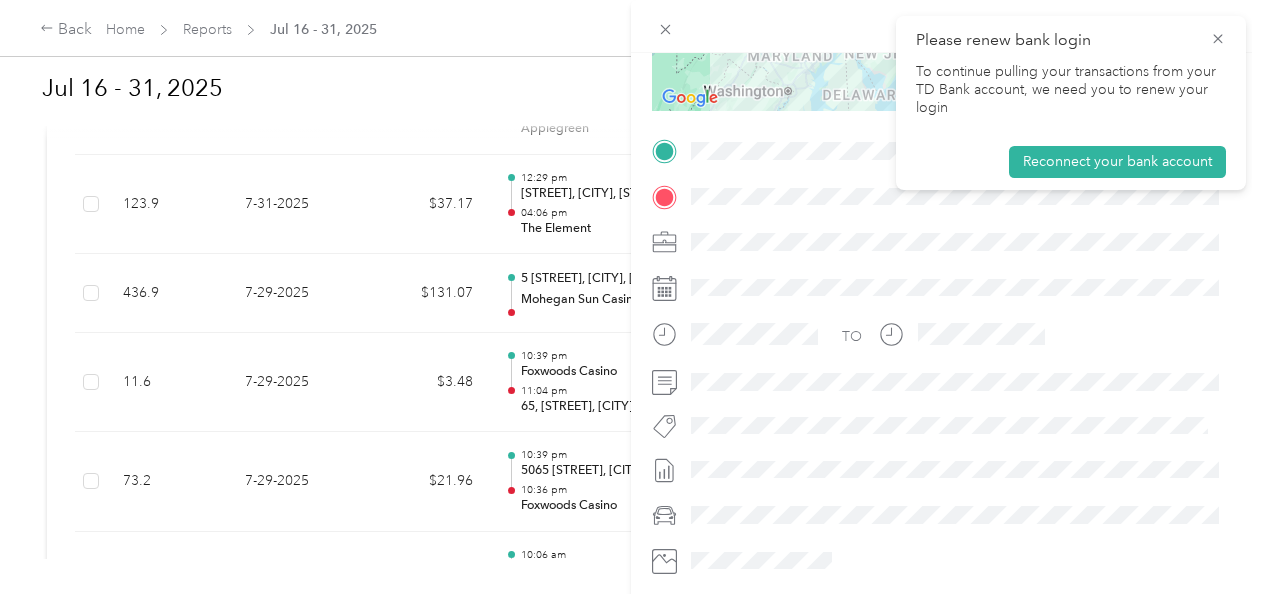 scroll, scrollTop: 439, scrollLeft: 0, axis: vertical 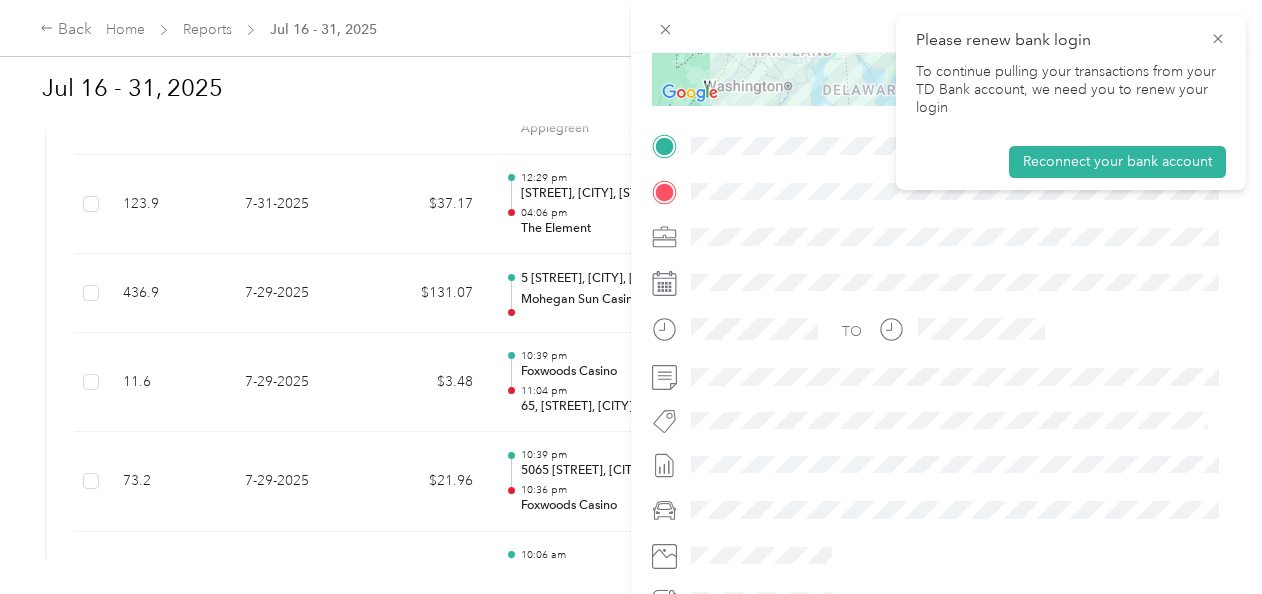 click at bounding box center [962, 283] 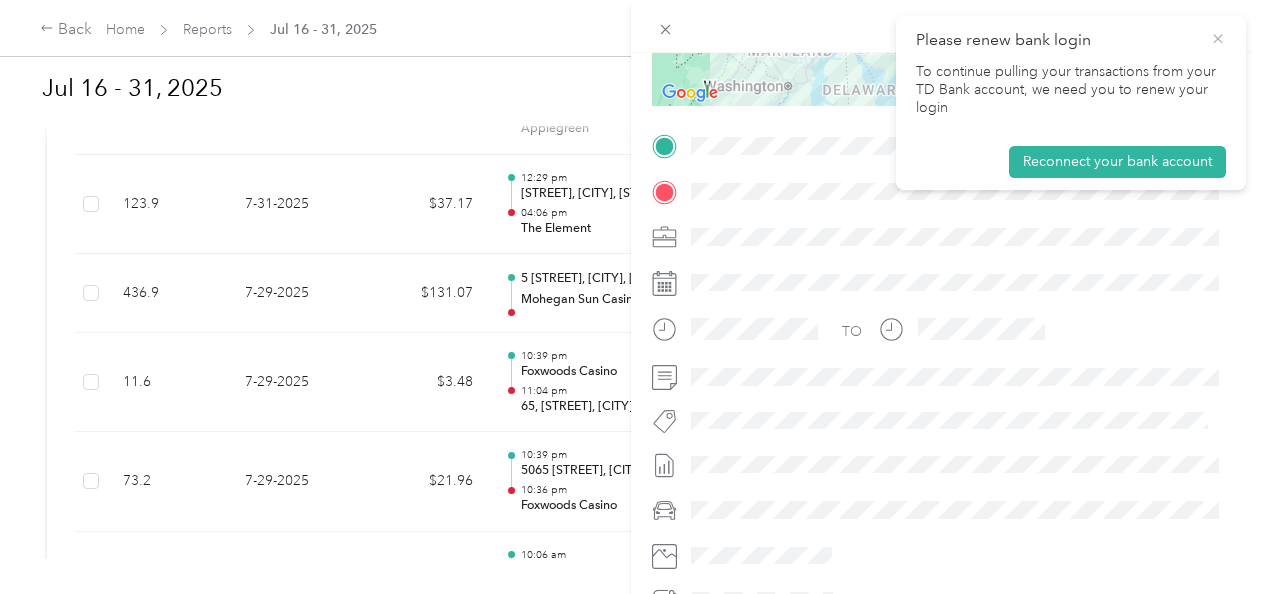 click 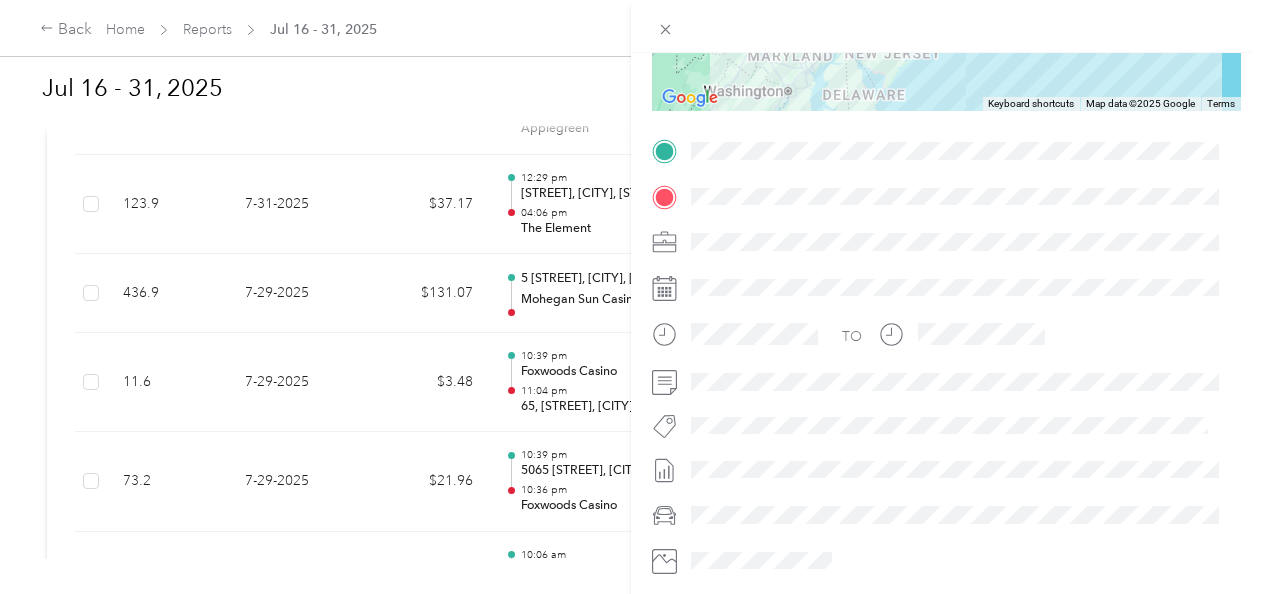 scroll, scrollTop: 429, scrollLeft: 0, axis: vertical 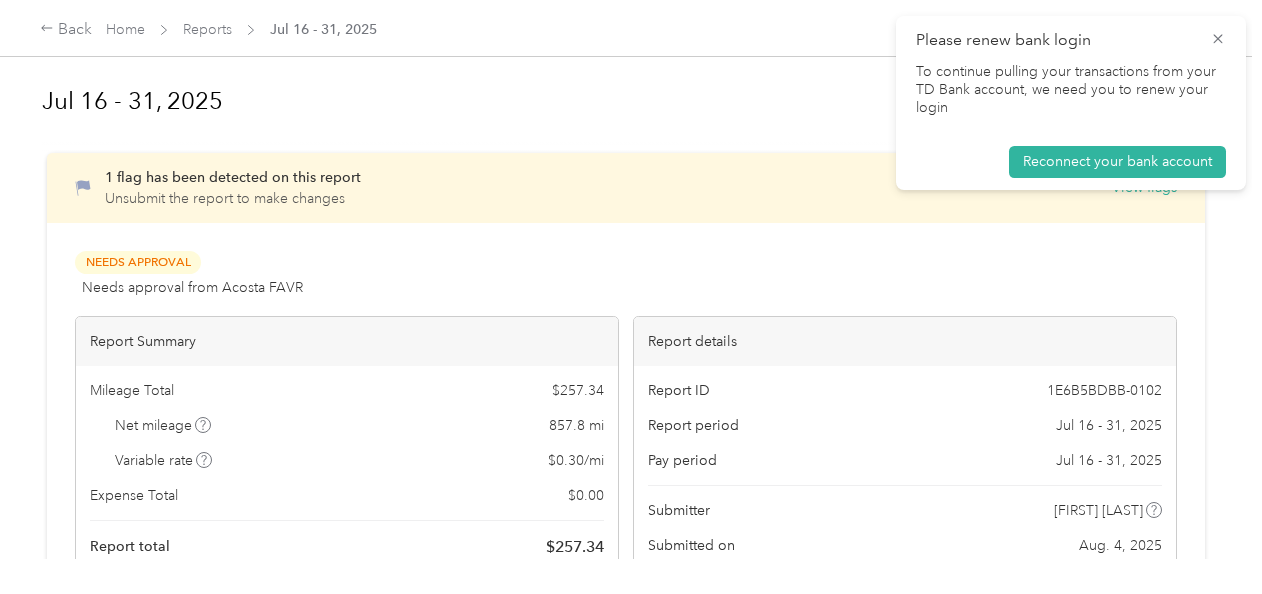 click on "Please renew bank login To continue pulling your transactions from your TD Bank account, we need you to renew your login Reconnect your bank account" at bounding box center [1071, 103] 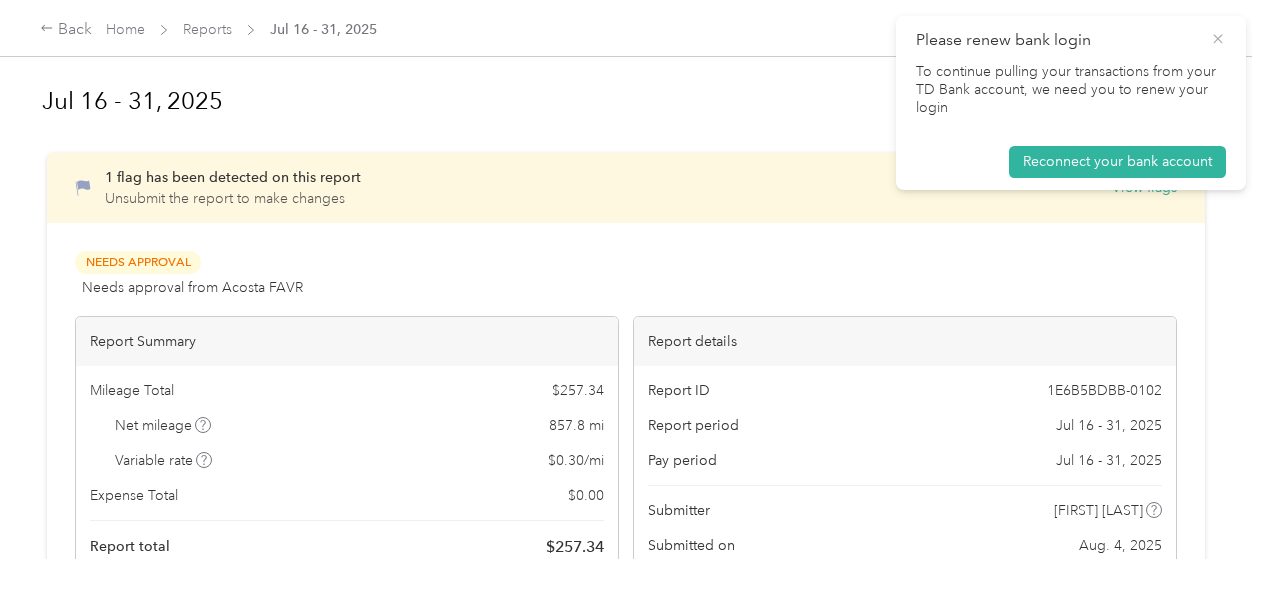 click 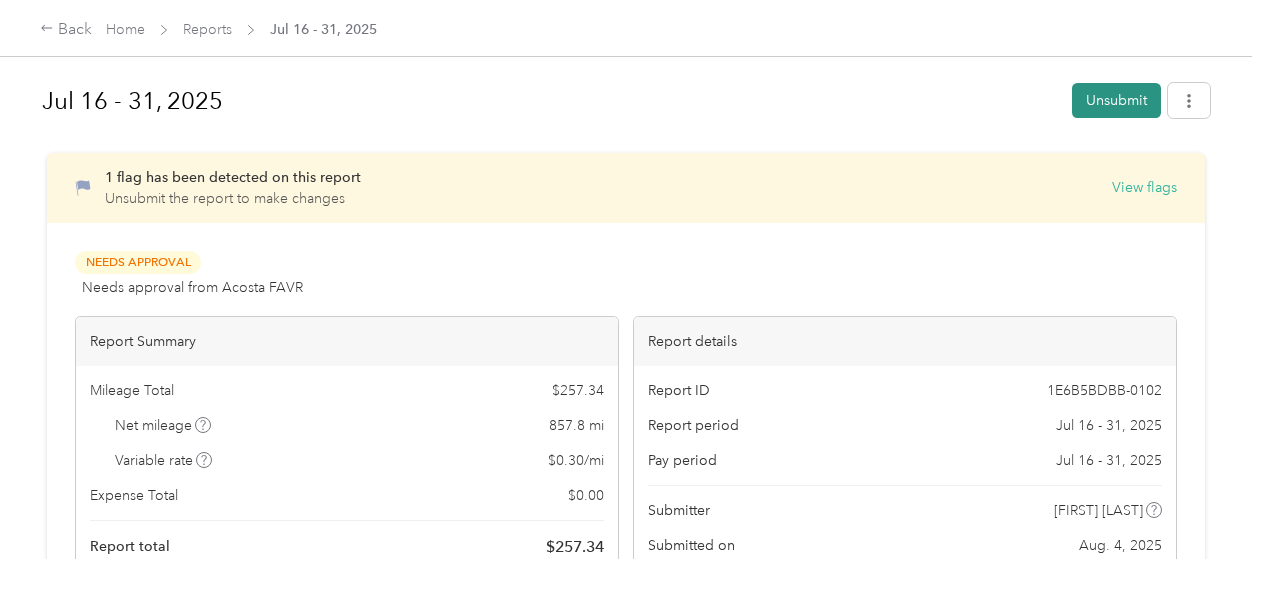 click on "Unsubmit" at bounding box center [1116, 100] 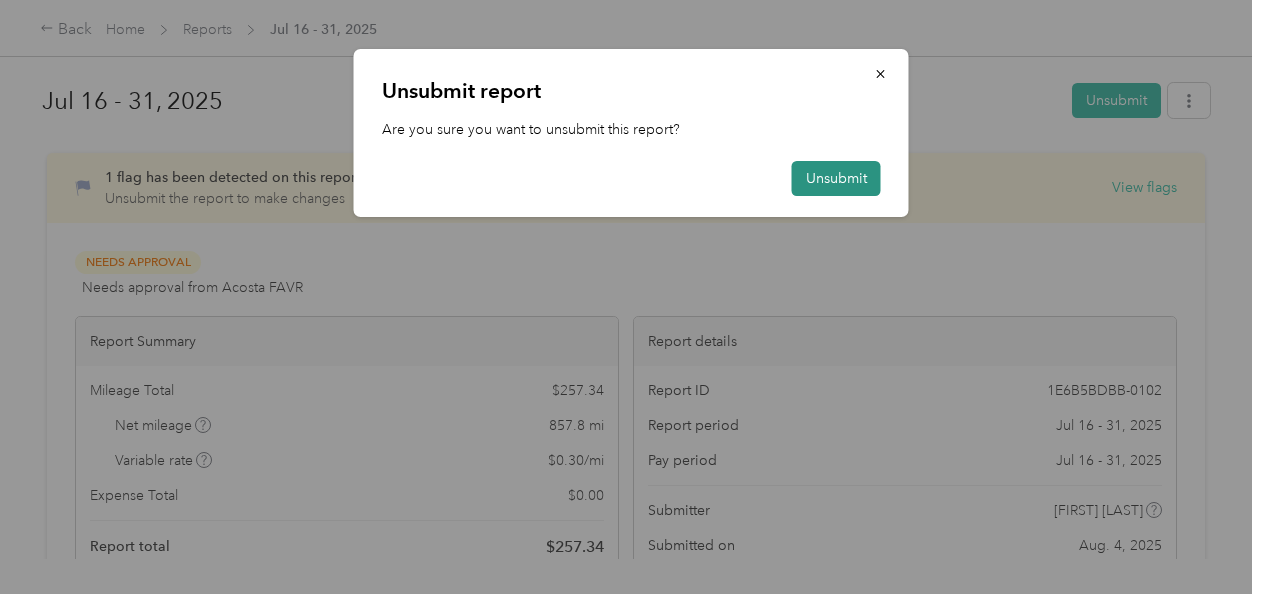 click on "Unsubmit" at bounding box center (836, 178) 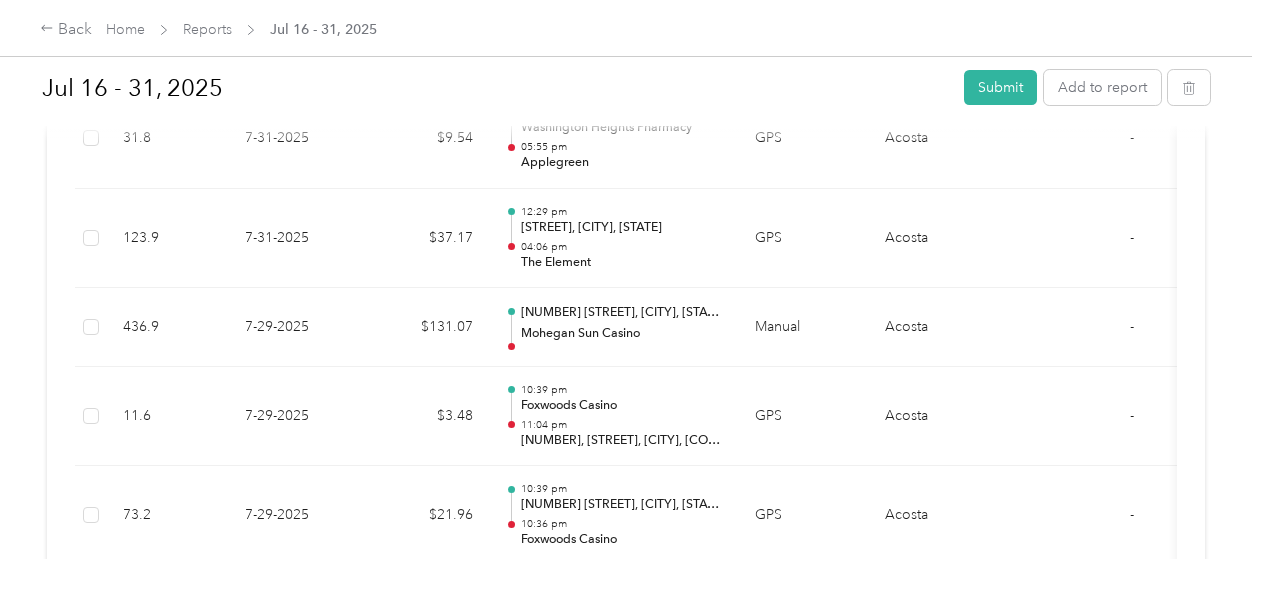 scroll, scrollTop: 723, scrollLeft: 0, axis: vertical 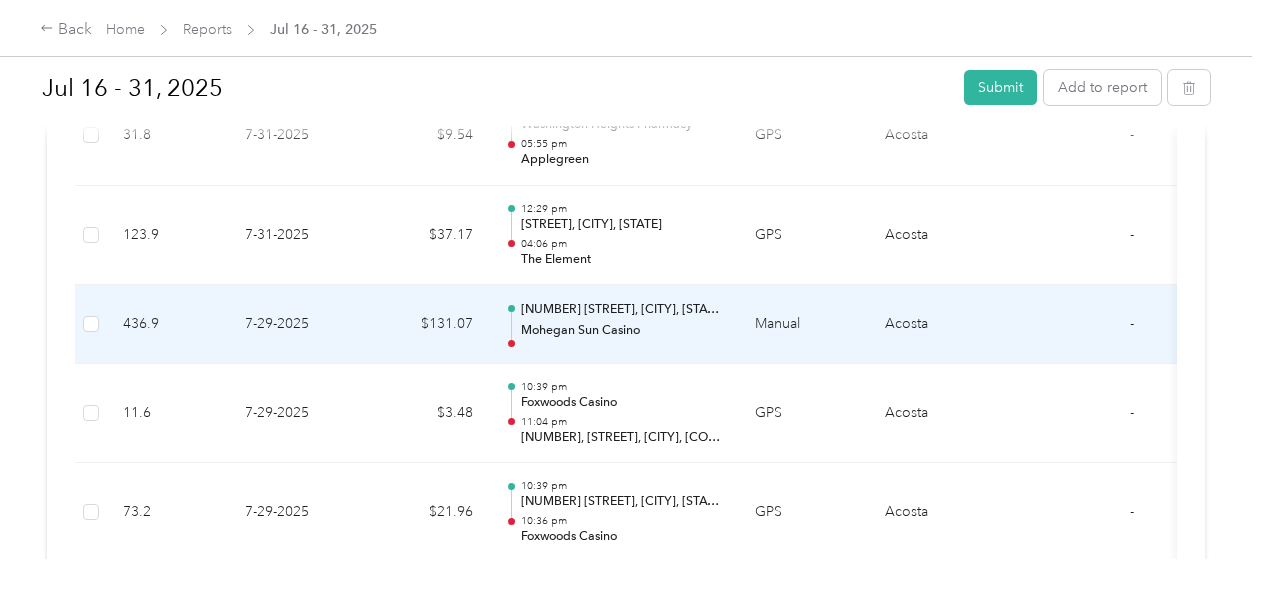 click on "Mohegan Sun Casino" at bounding box center (622, 331) 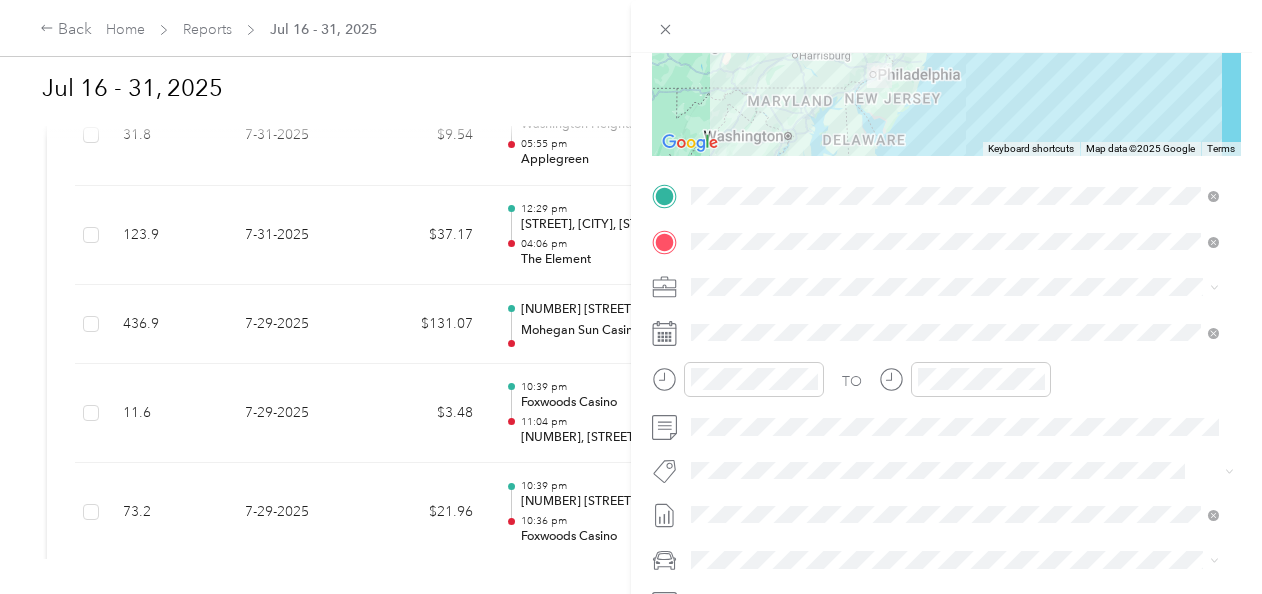 scroll, scrollTop: 328, scrollLeft: 0, axis: vertical 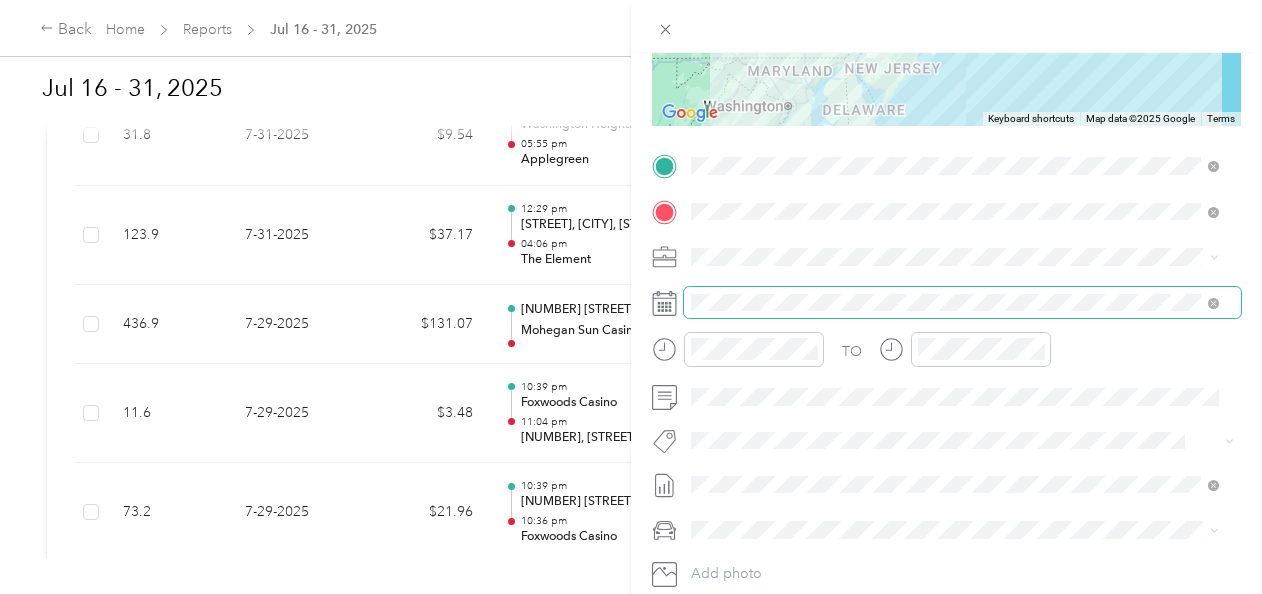click at bounding box center [962, 303] 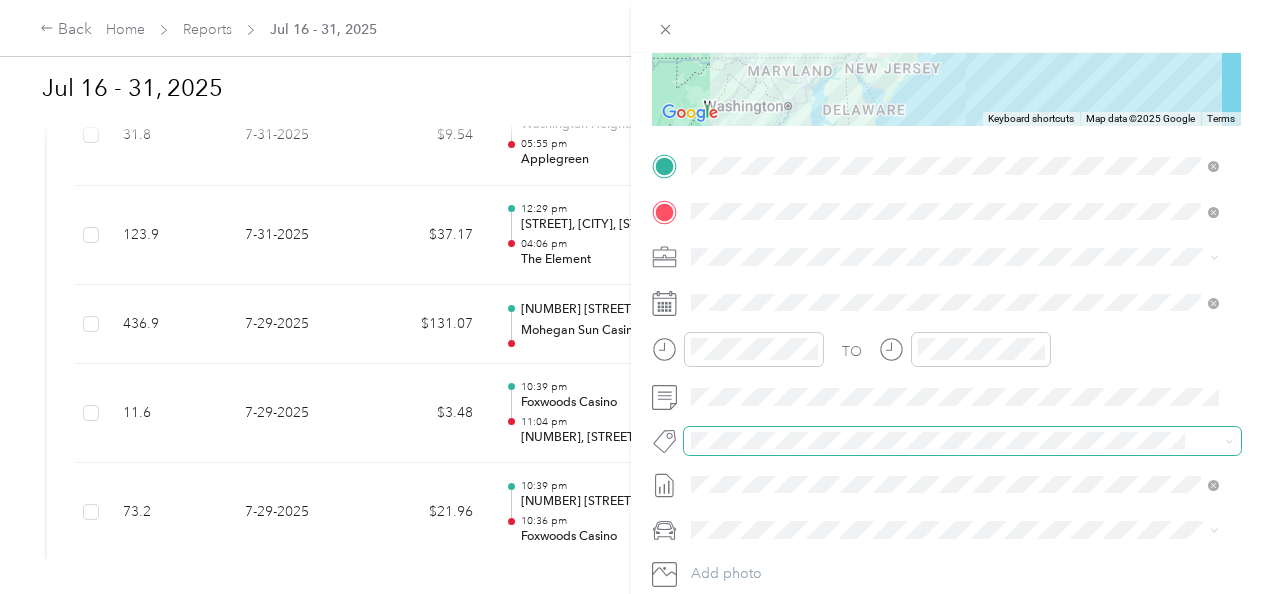 click at bounding box center [962, 441] 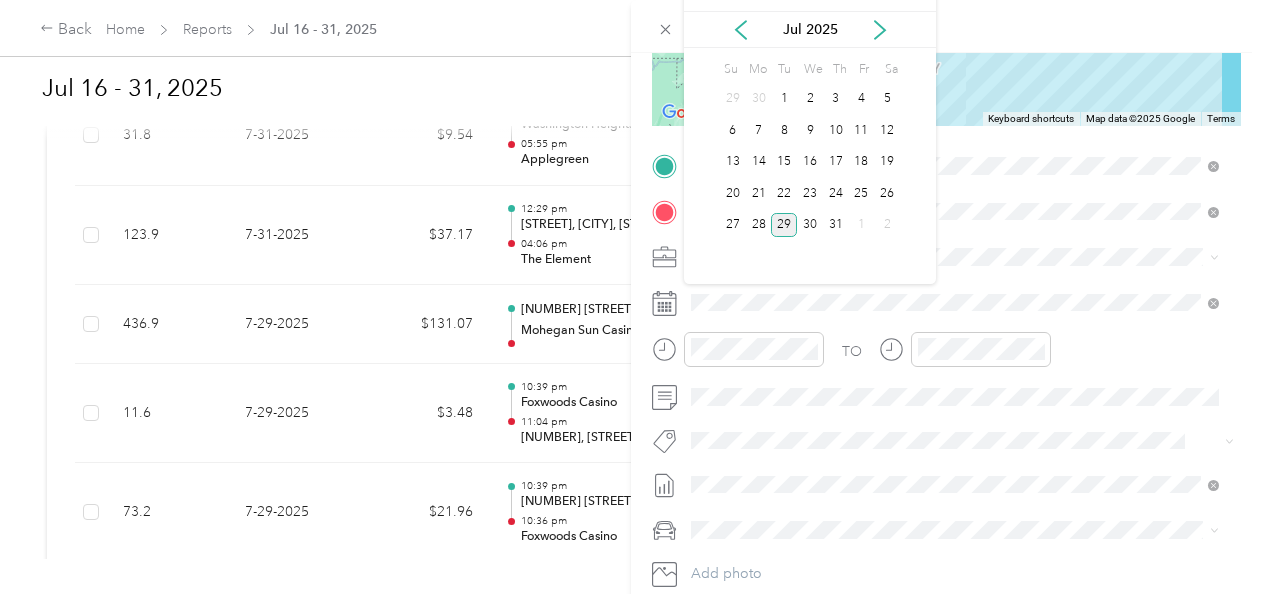 click on "29" at bounding box center [784, 225] 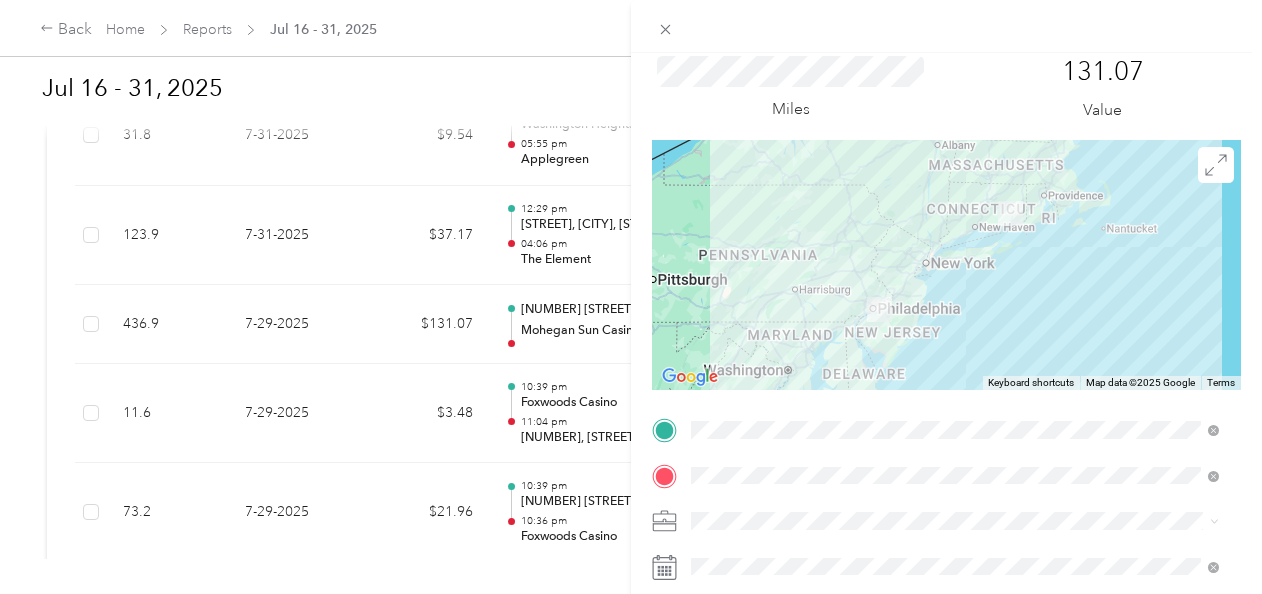 scroll, scrollTop: 30, scrollLeft: 0, axis: vertical 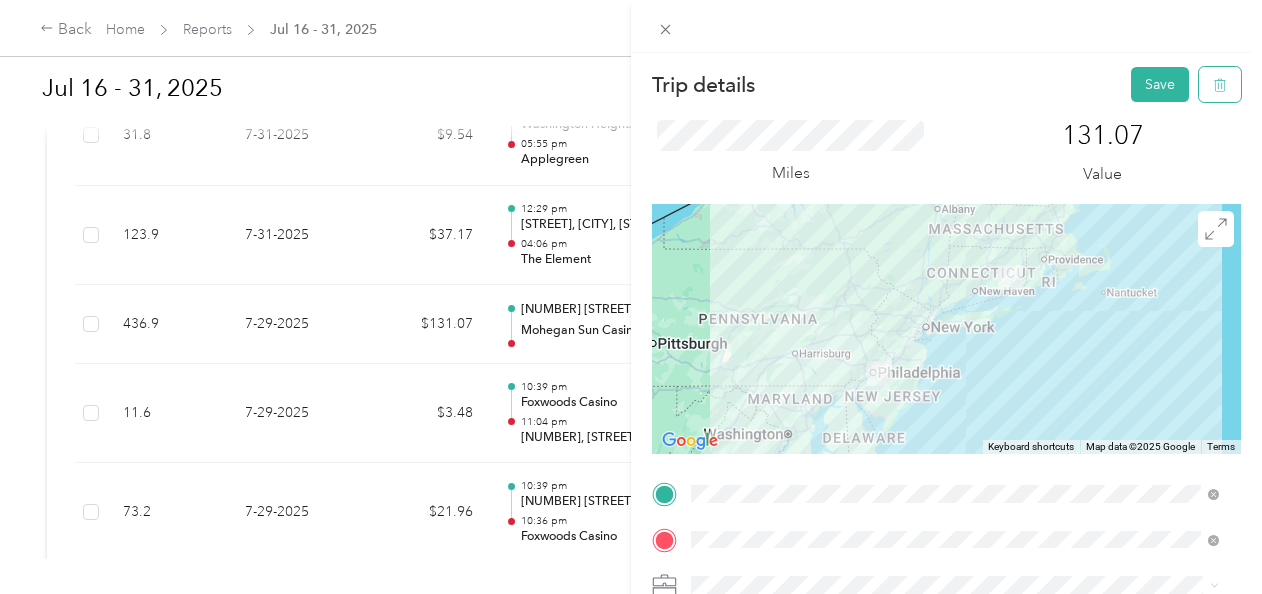 click 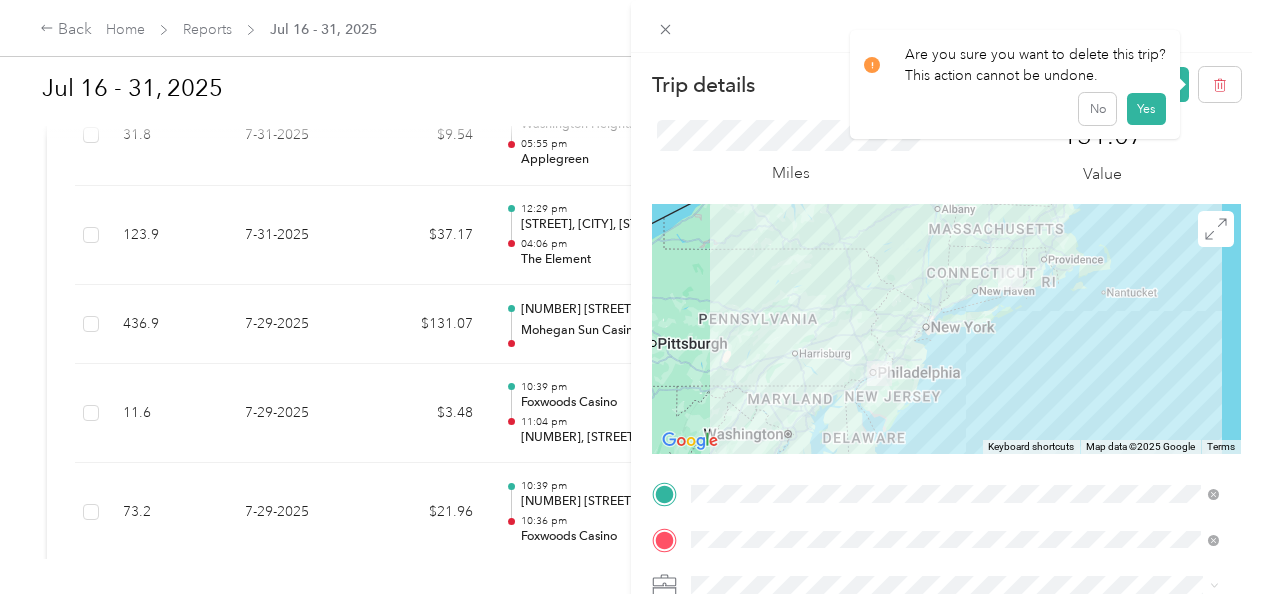 click on "131.07 Value" at bounding box center (1102, 153) 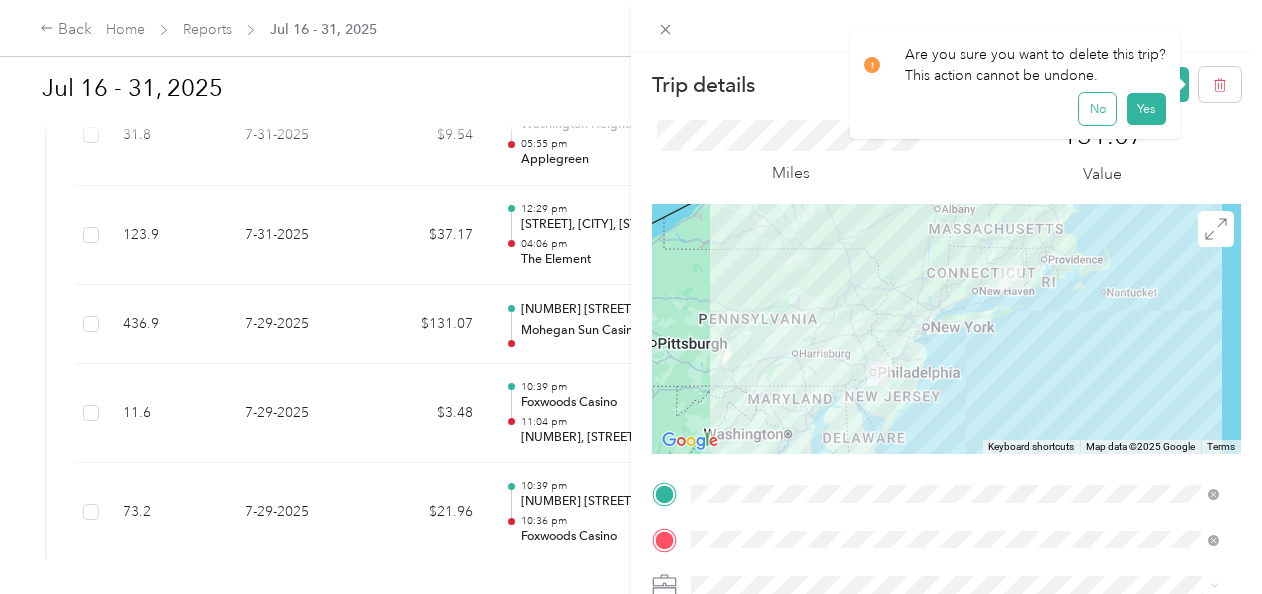 click on "No" at bounding box center (1097, 109) 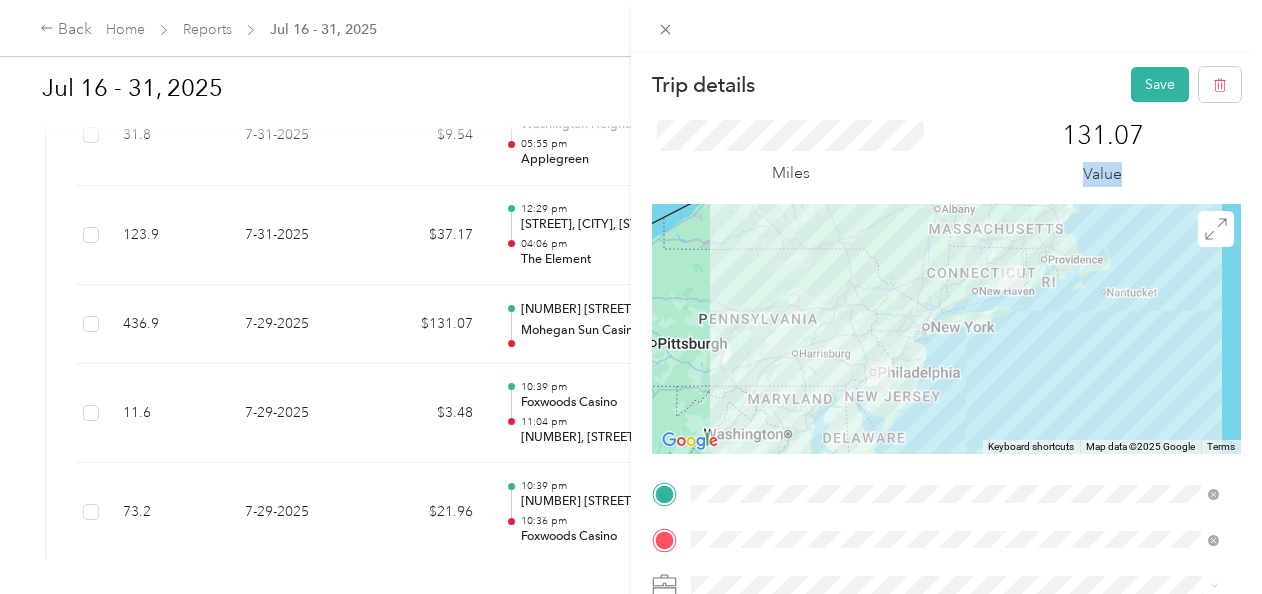 drag, startPoint x: 1245, startPoint y: 118, endPoint x: 1247, endPoint y: 284, distance: 166.01205 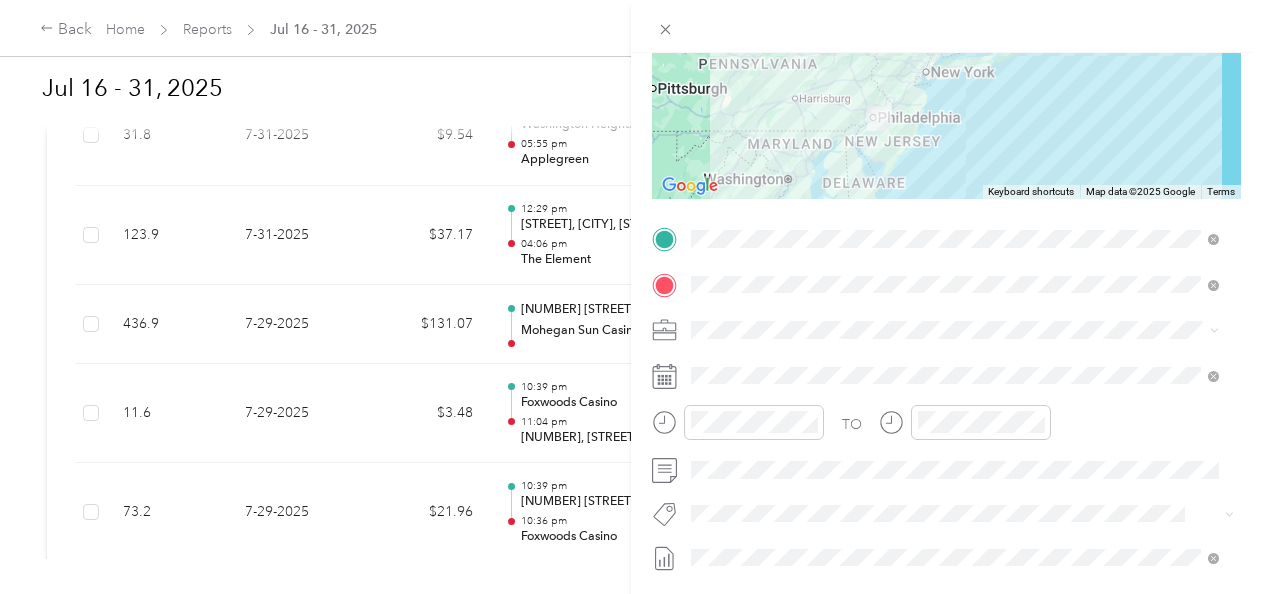scroll, scrollTop: 245, scrollLeft: 0, axis: vertical 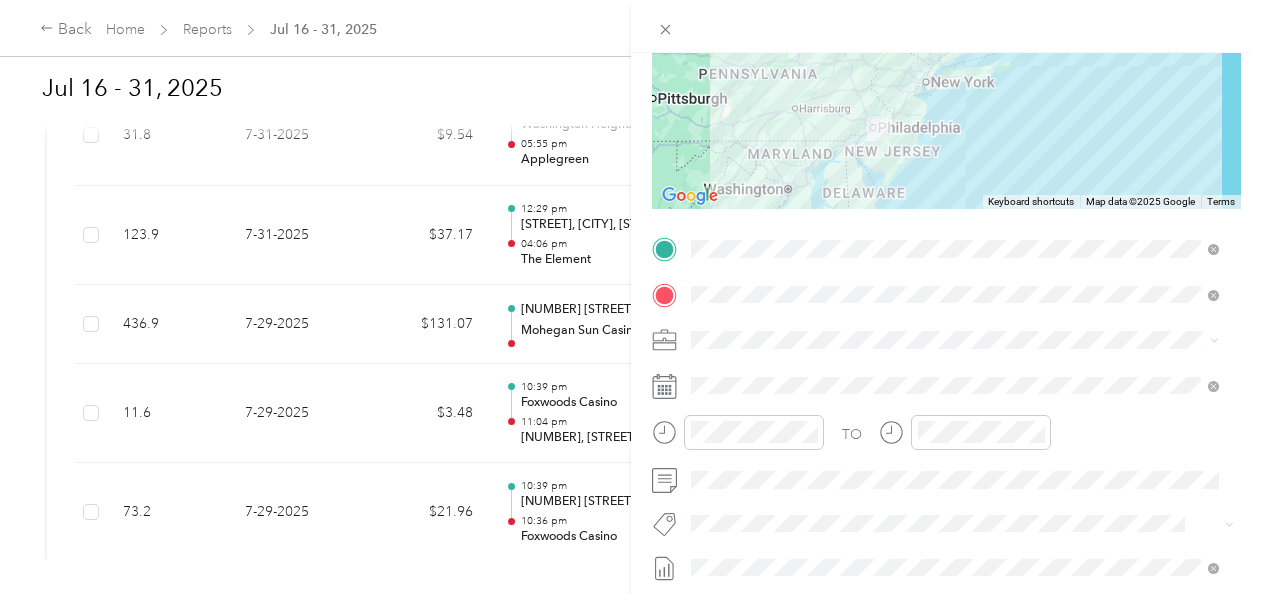 click at bounding box center (1214, 339) 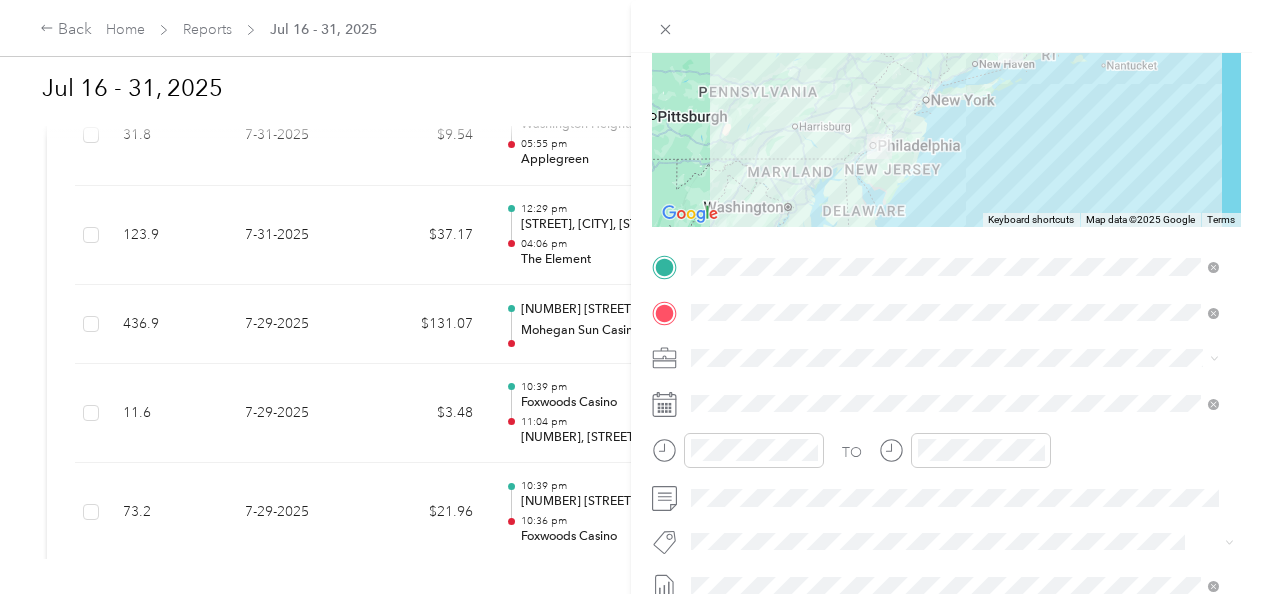 scroll, scrollTop: 0, scrollLeft: 0, axis: both 